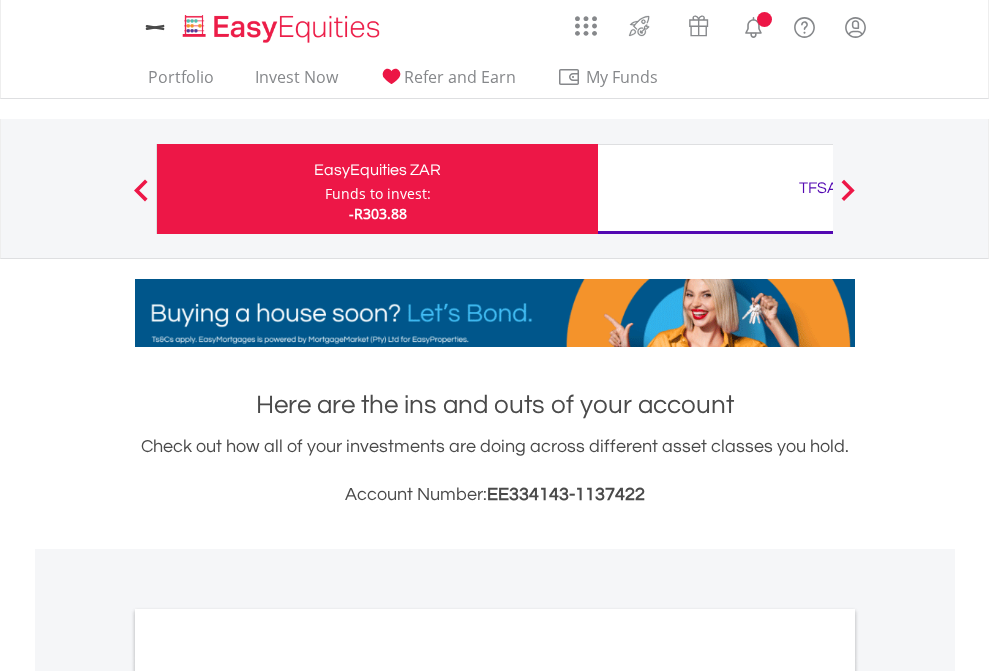 scroll, scrollTop: 0, scrollLeft: 0, axis: both 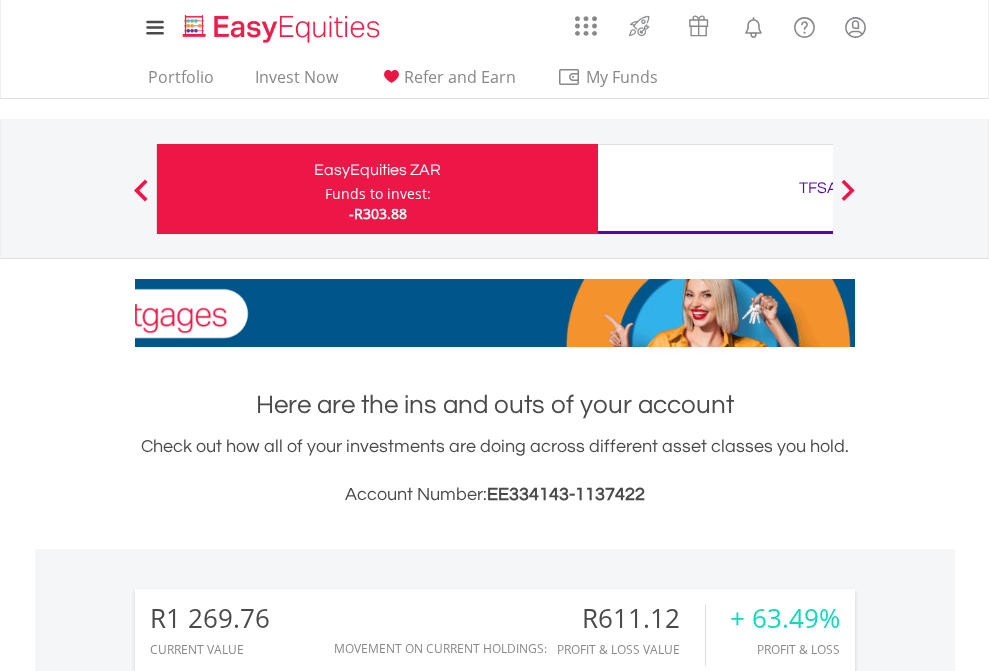 click on "Funds to invest:" at bounding box center (378, 194) 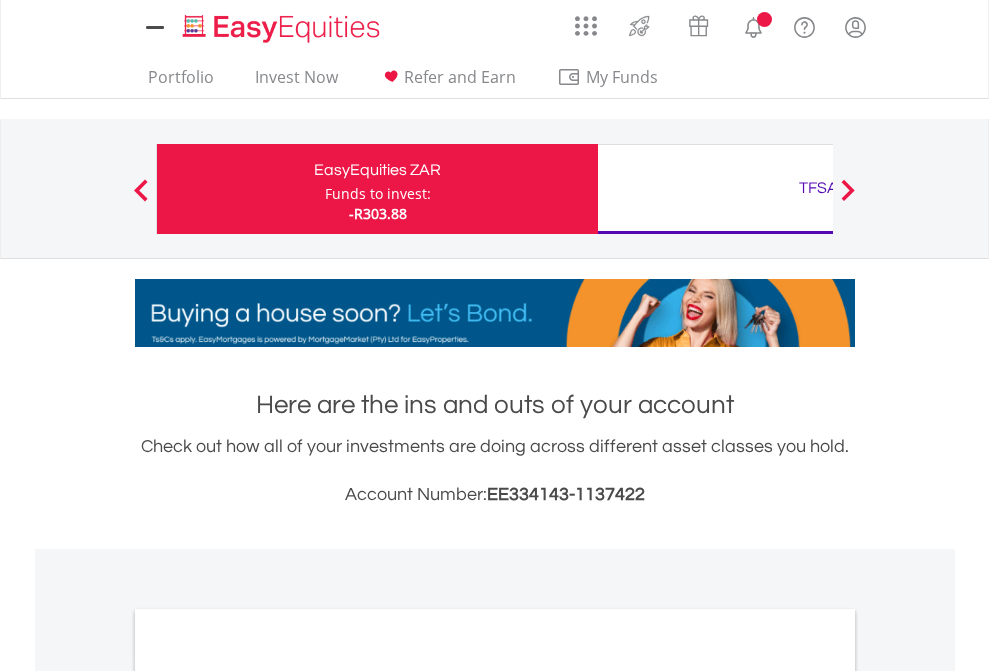 scroll, scrollTop: 0, scrollLeft: 0, axis: both 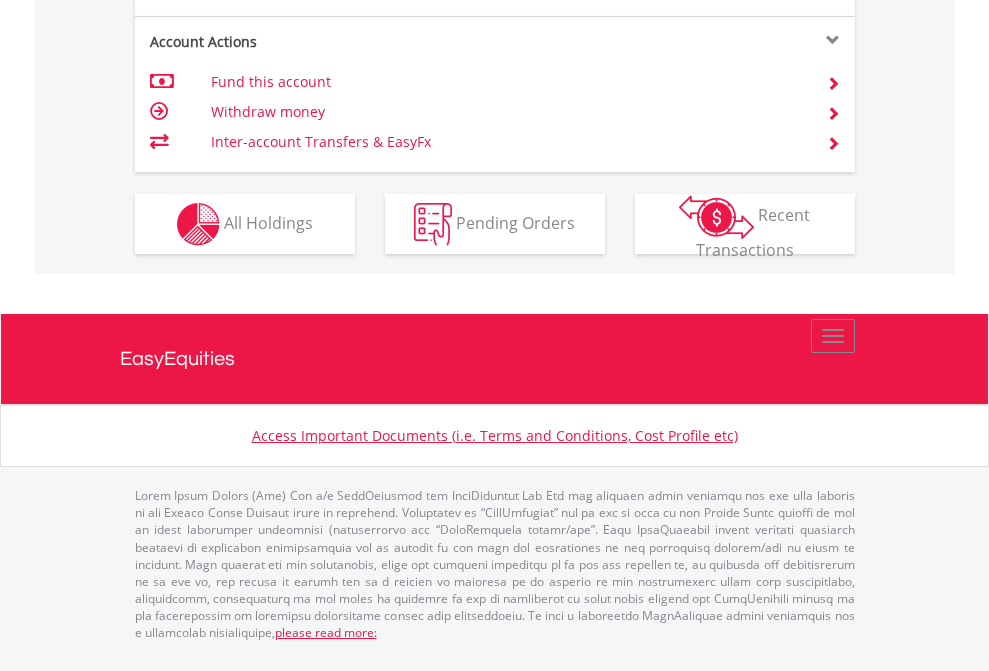 click on "Investment types" at bounding box center (706, -337) 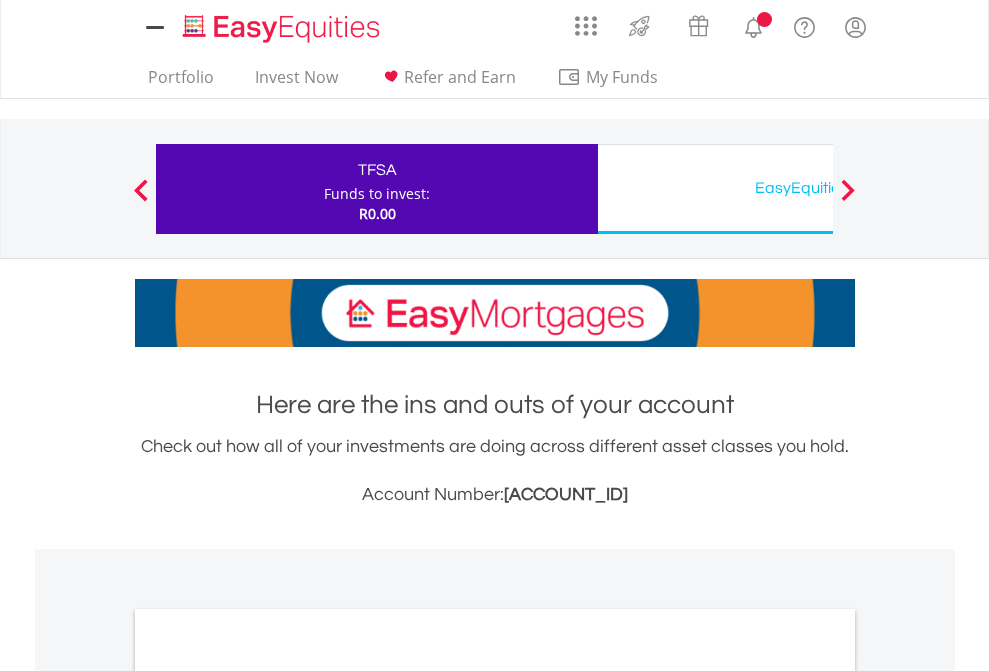 scroll, scrollTop: 0, scrollLeft: 0, axis: both 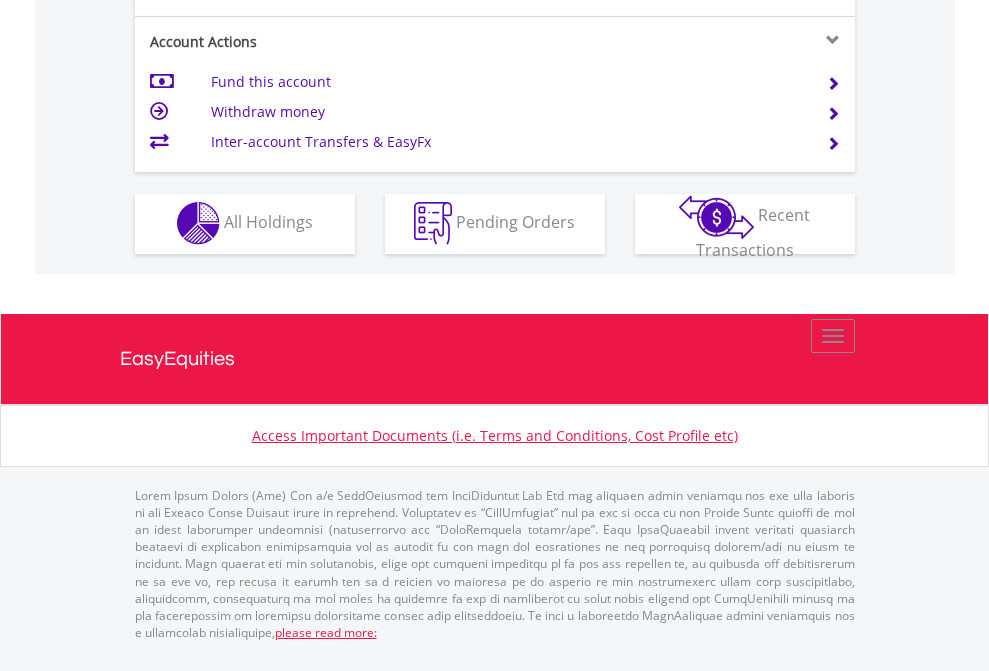 click on "Investment types" at bounding box center [706, -353] 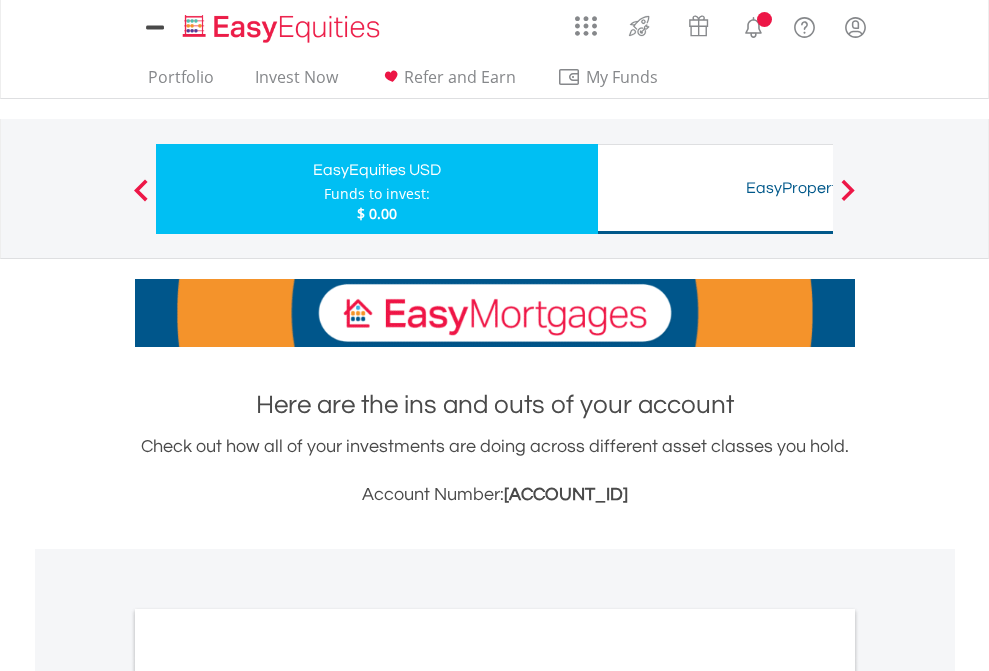 scroll, scrollTop: 0, scrollLeft: 0, axis: both 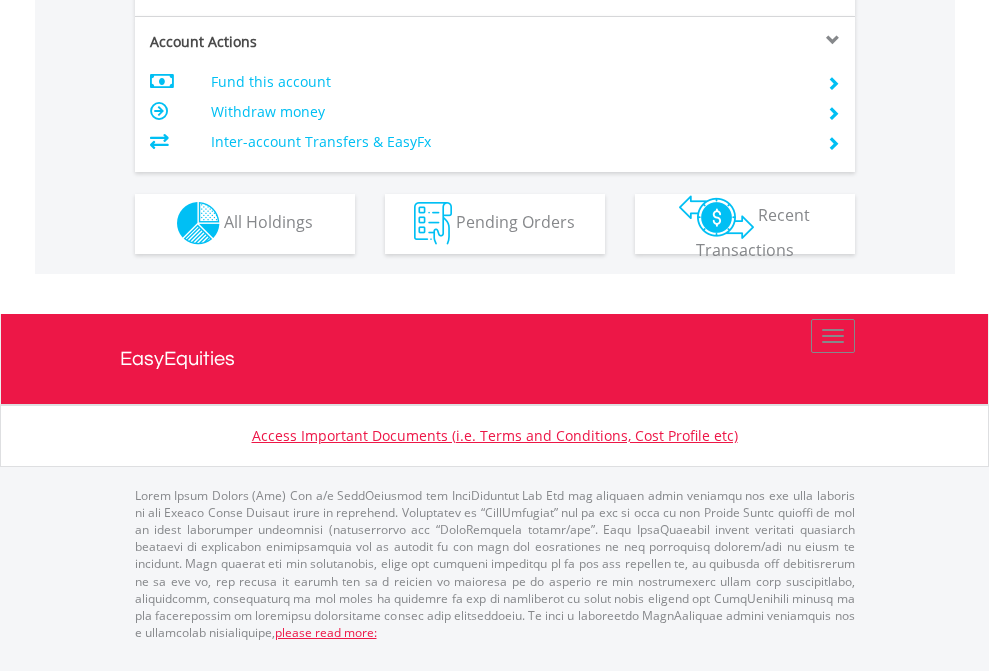 click on "Investment types" at bounding box center (706, -353) 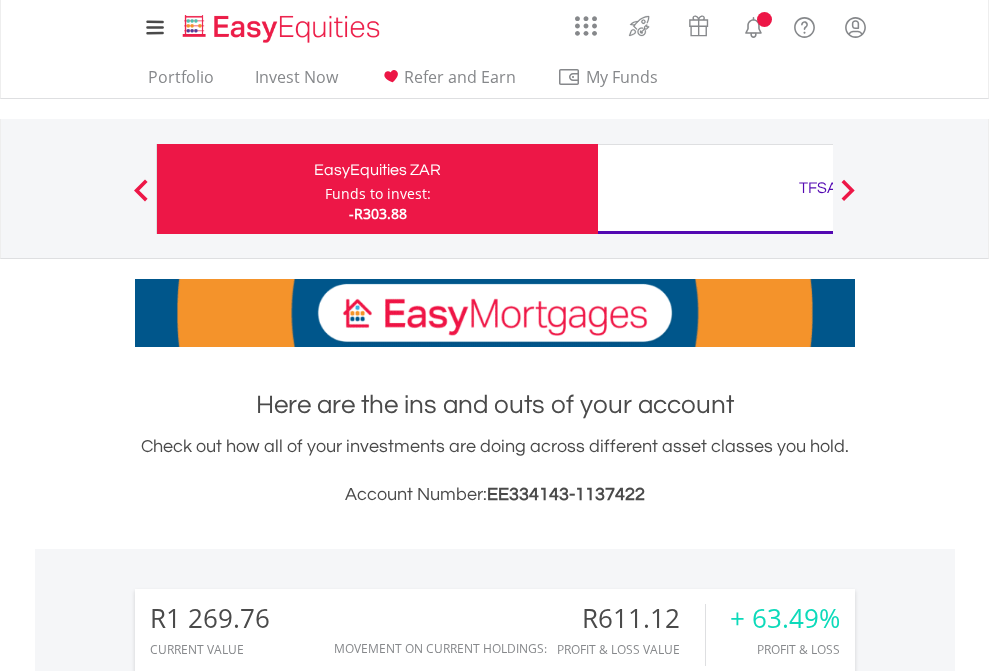 scroll, scrollTop: 0, scrollLeft: 0, axis: both 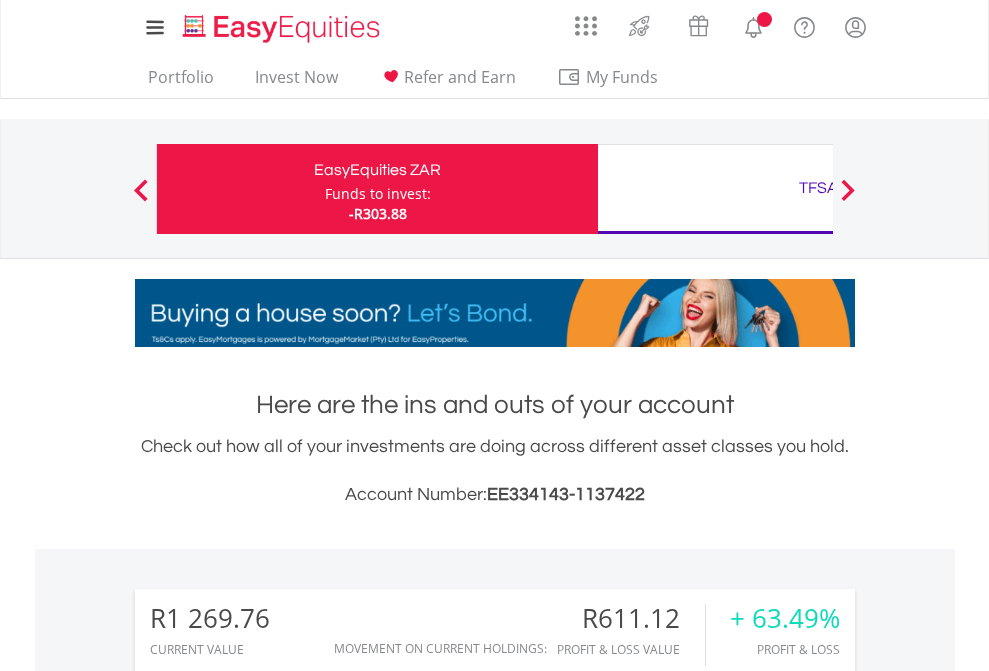 click on "All Holdings" at bounding box center (268, 1546) 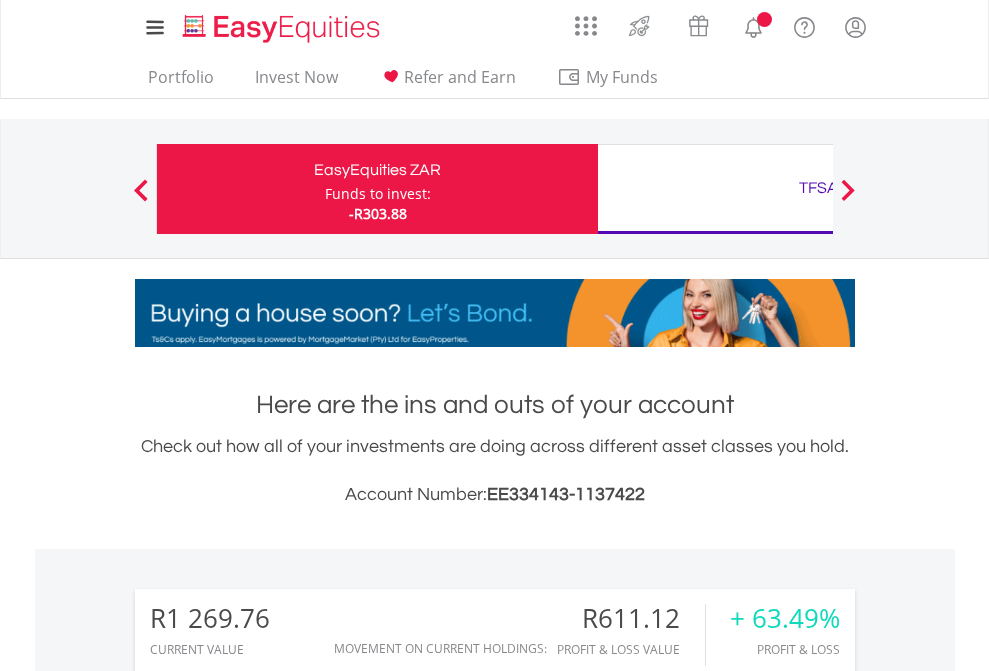 scroll, scrollTop: 999808, scrollLeft: 999687, axis: both 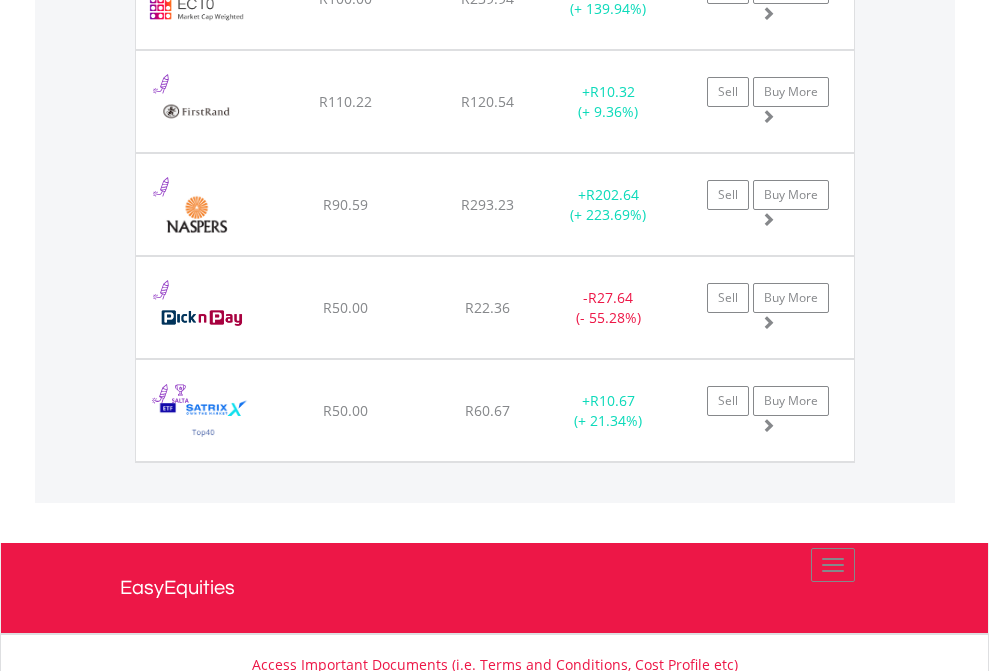 click on "TFSA" at bounding box center (818, -2116) 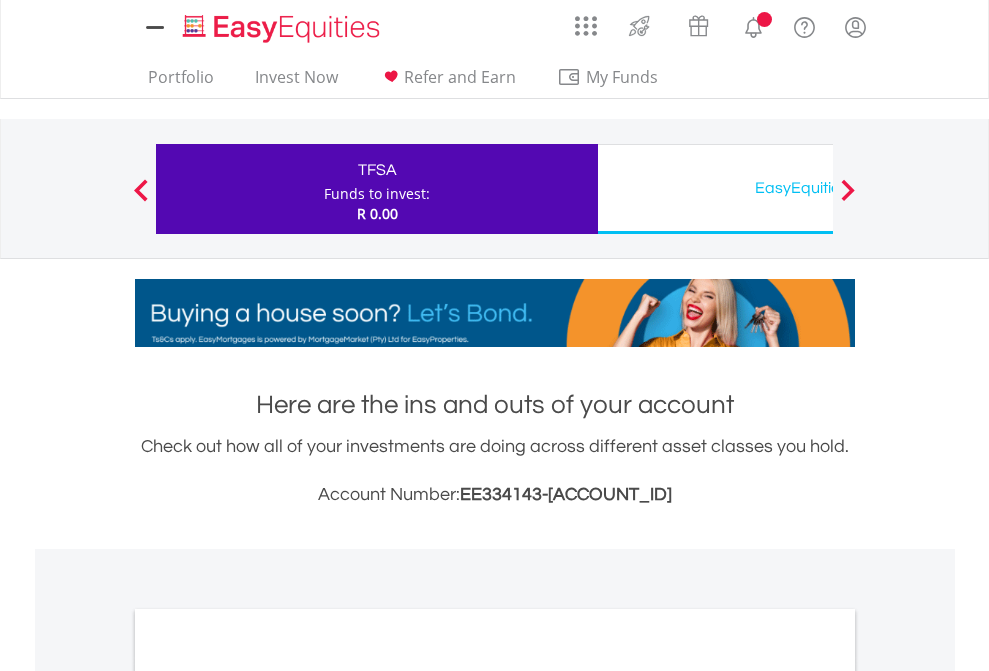 click on "All Holdings" at bounding box center (268, 1096) 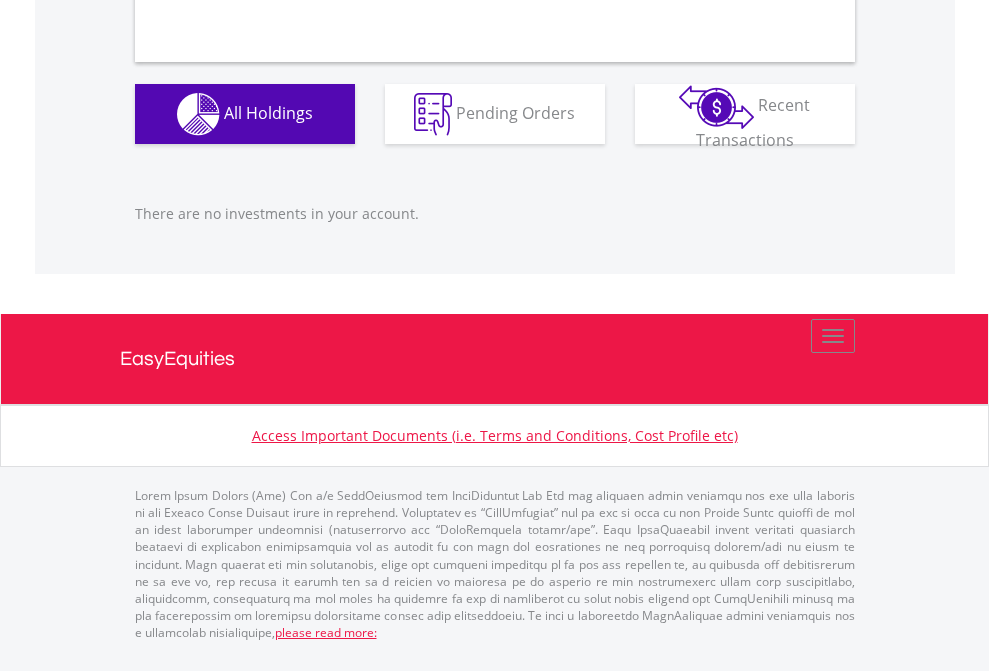 scroll, scrollTop: 1980, scrollLeft: 0, axis: vertical 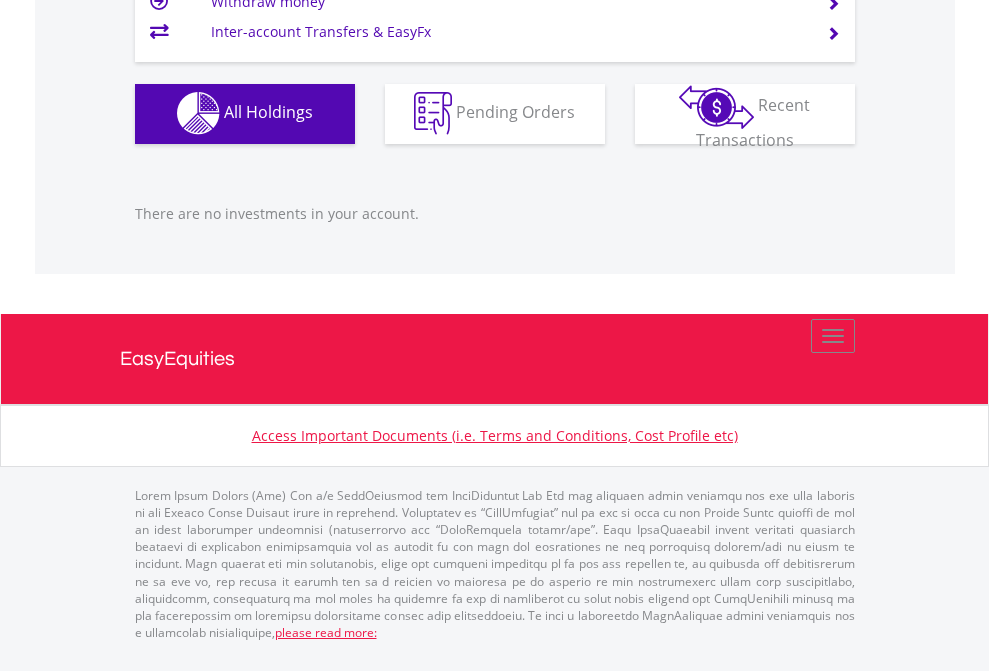 click on "EasyEquities USD" at bounding box center [818, -1142] 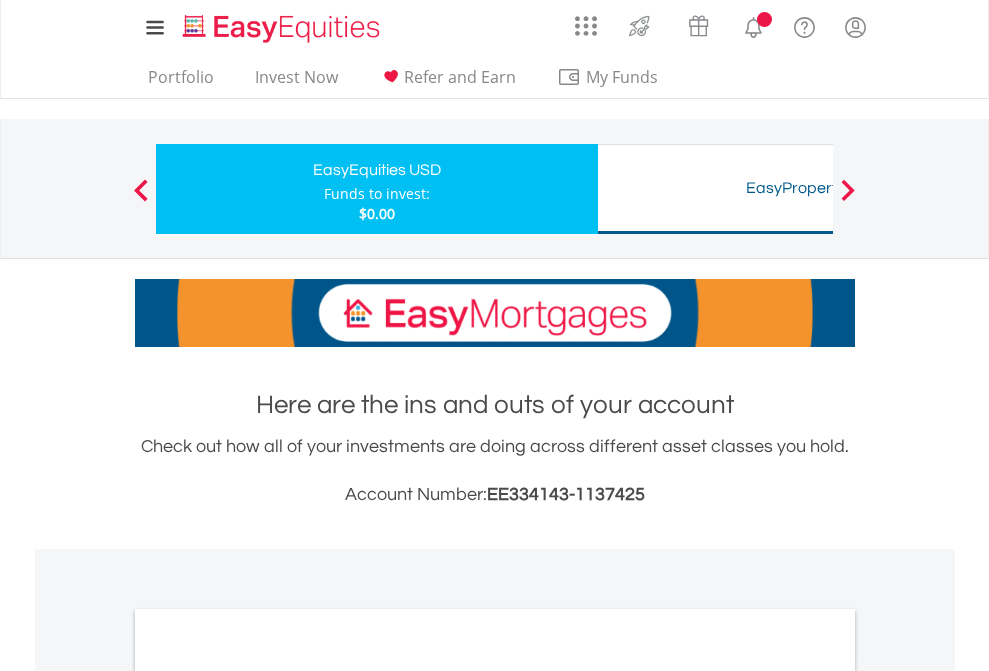 scroll, scrollTop: 0, scrollLeft: 0, axis: both 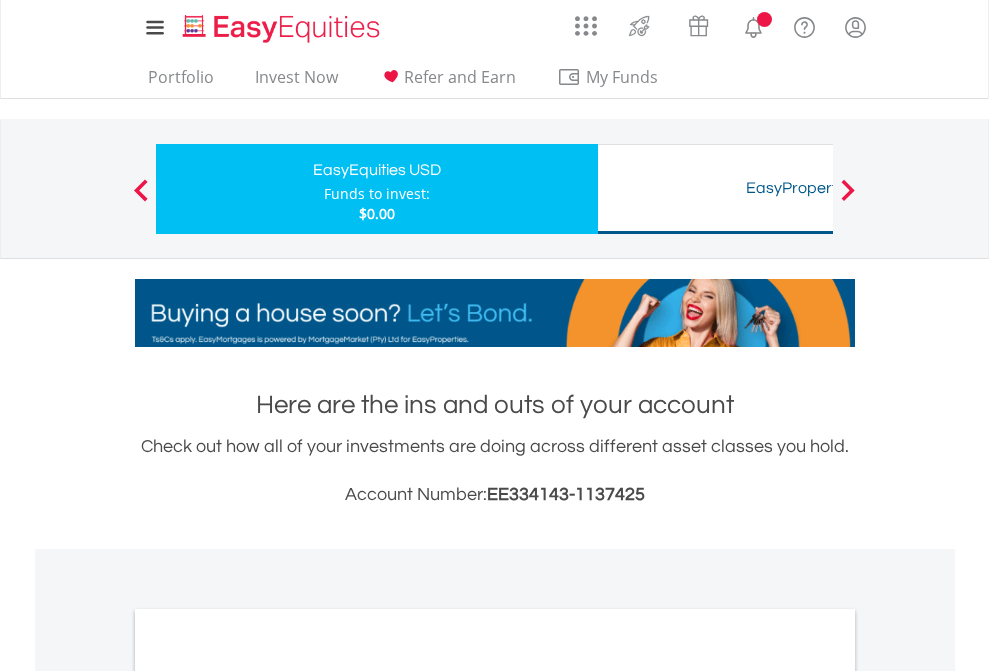 click on "All Holdings" at bounding box center (268, 1096) 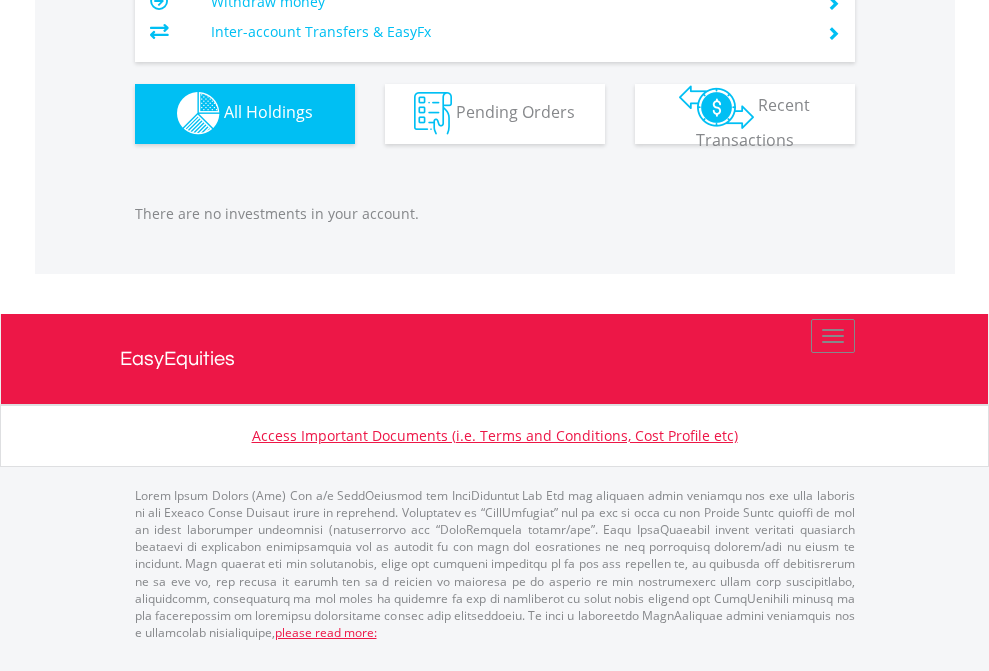 scroll, scrollTop: 1980, scrollLeft: 0, axis: vertical 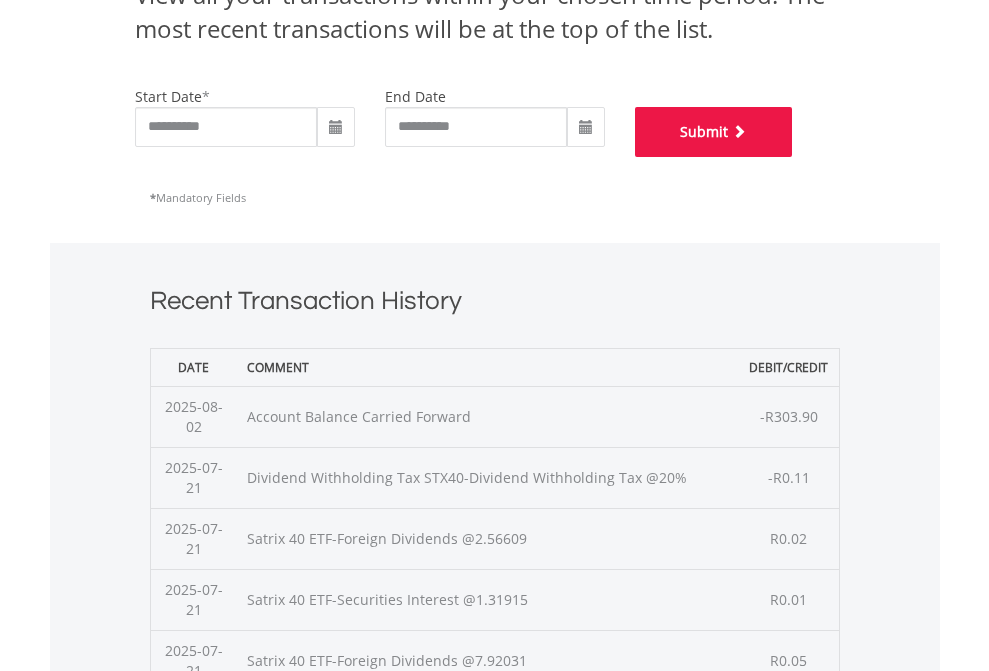 click on "Submit" at bounding box center (714, 132) 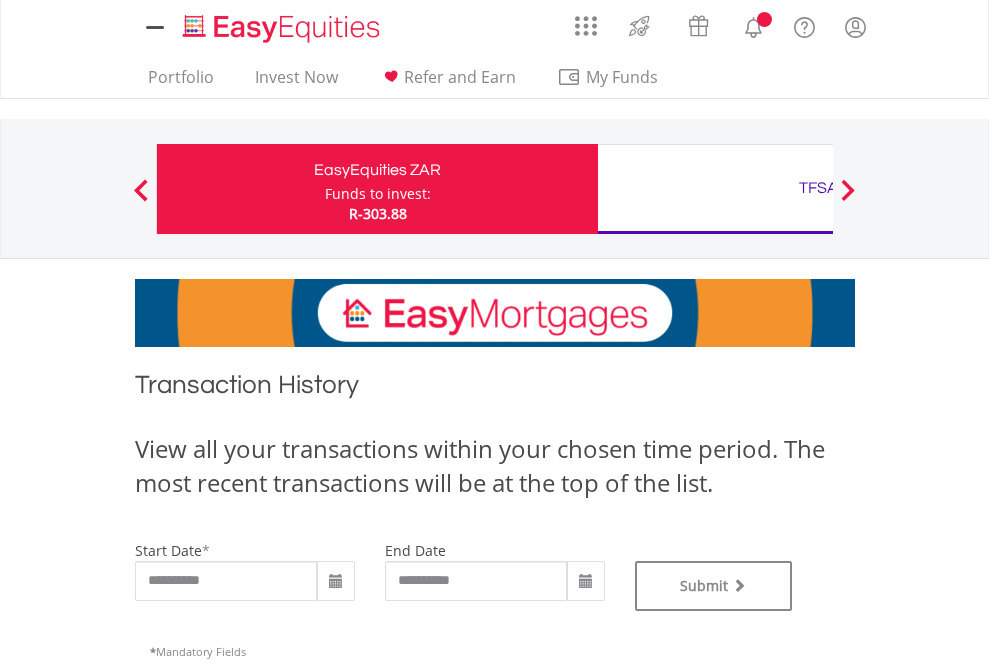 scroll, scrollTop: 0, scrollLeft: 0, axis: both 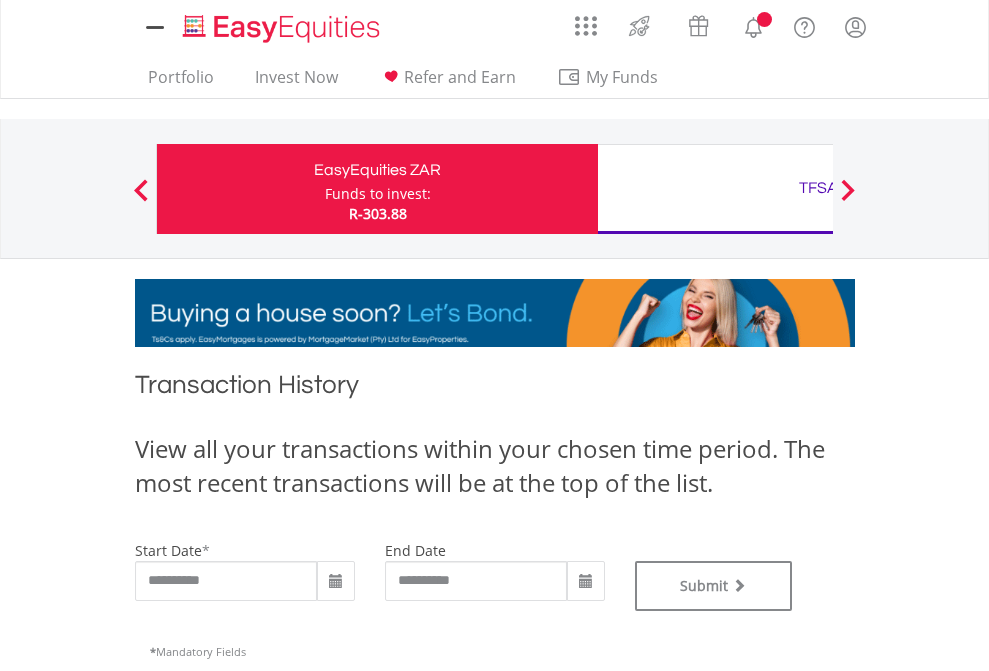 click on "TFSA" at bounding box center (818, 188) 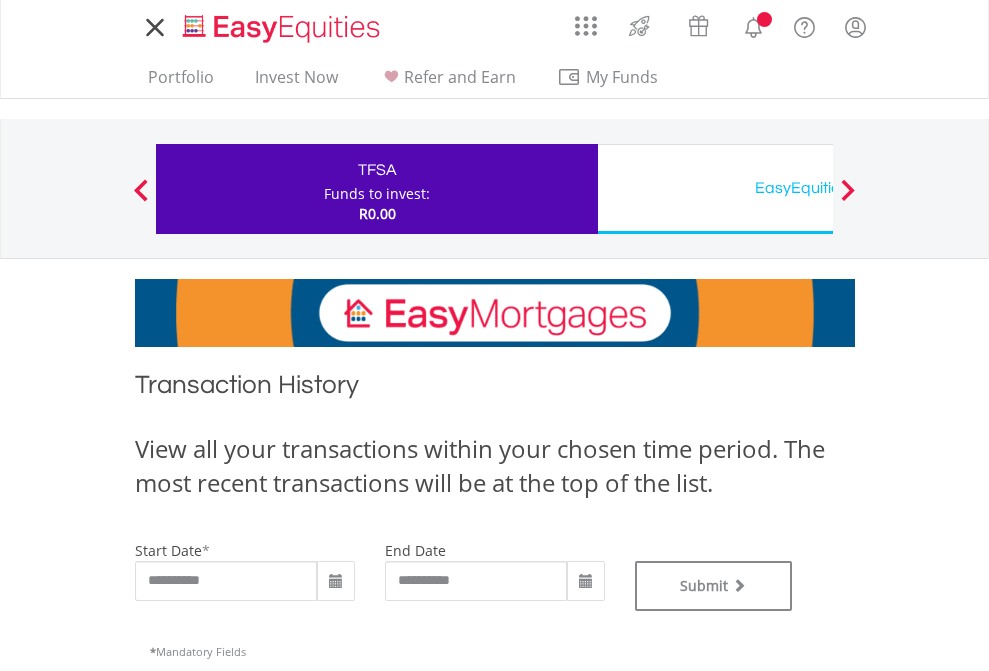 scroll, scrollTop: 0, scrollLeft: 0, axis: both 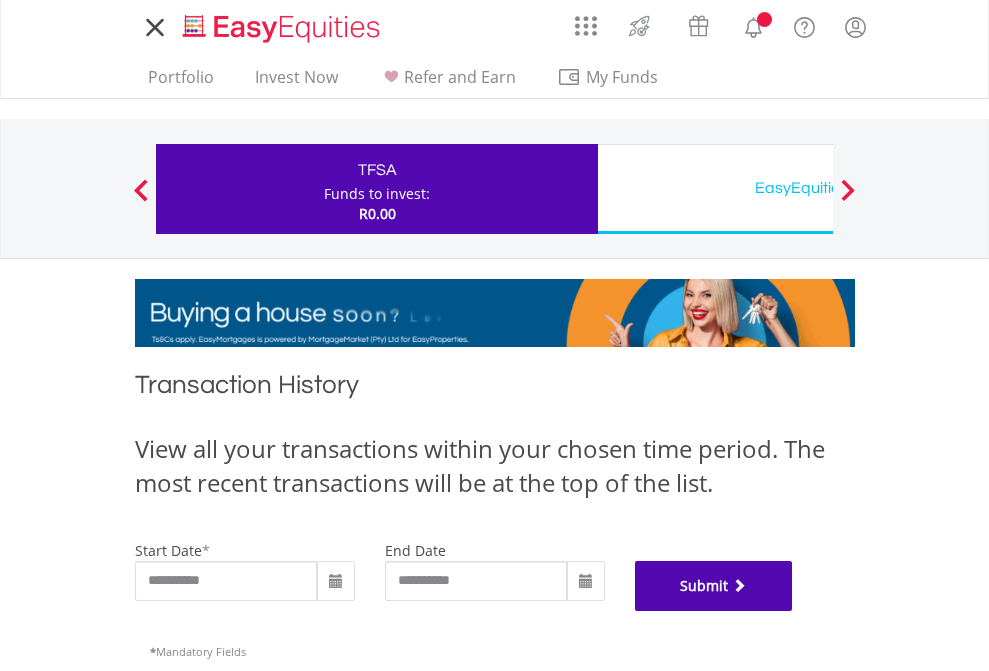 click on "Submit" at bounding box center (714, 586) 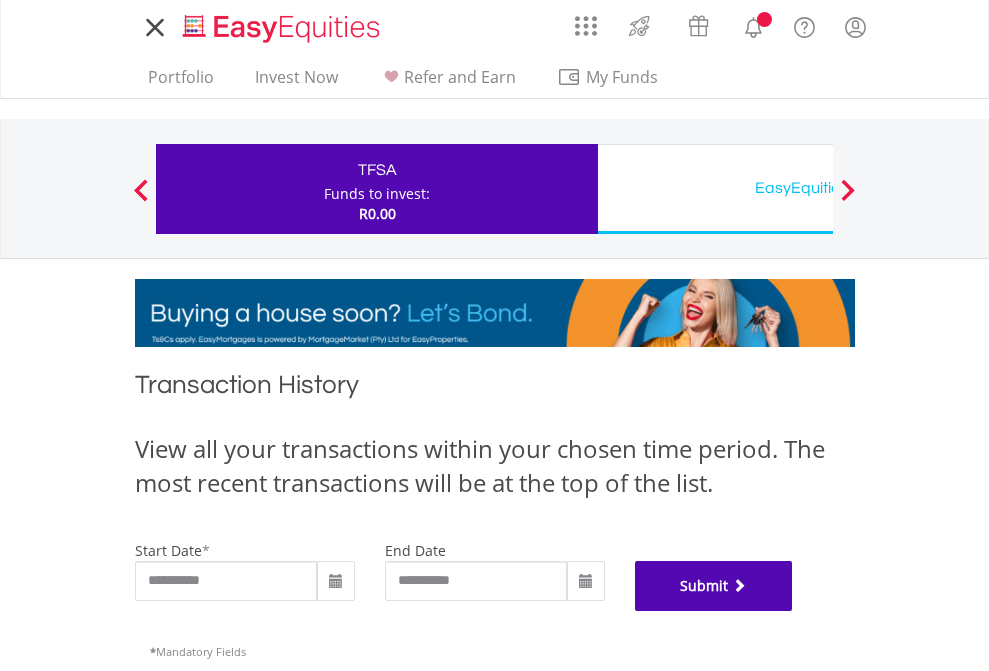 scroll, scrollTop: 811, scrollLeft: 0, axis: vertical 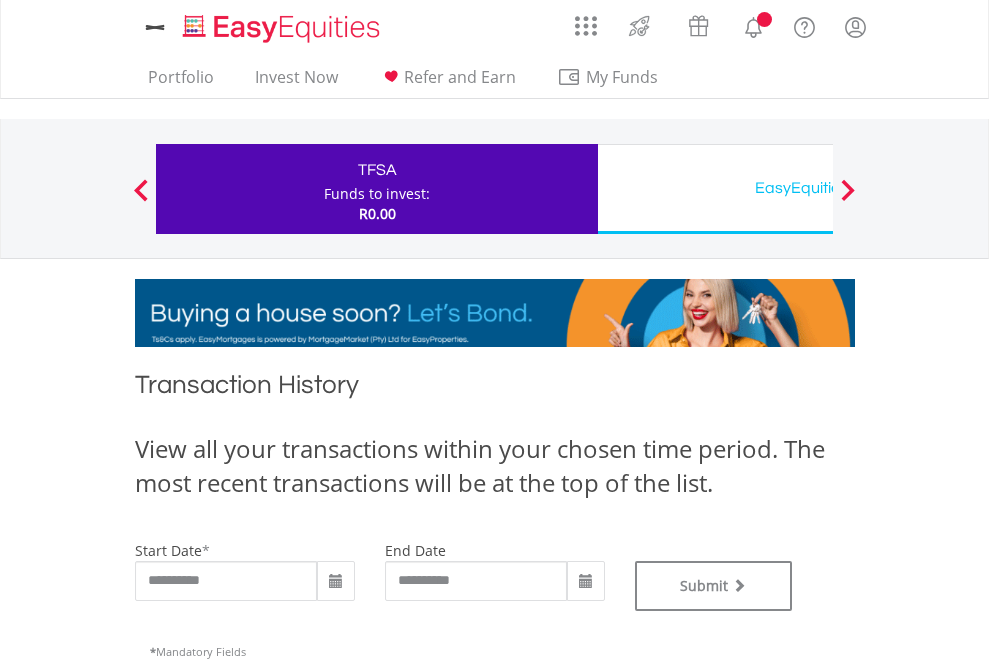 click on "EasyEquities USD" at bounding box center (818, 188) 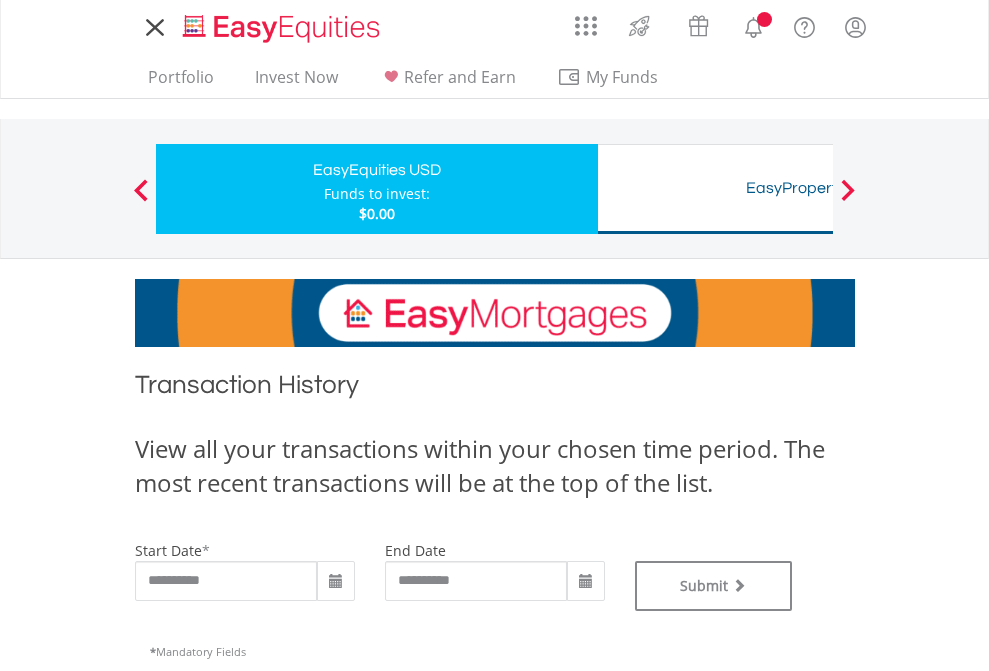 scroll, scrollTop: 0, scrollLeft: 0, axis: both 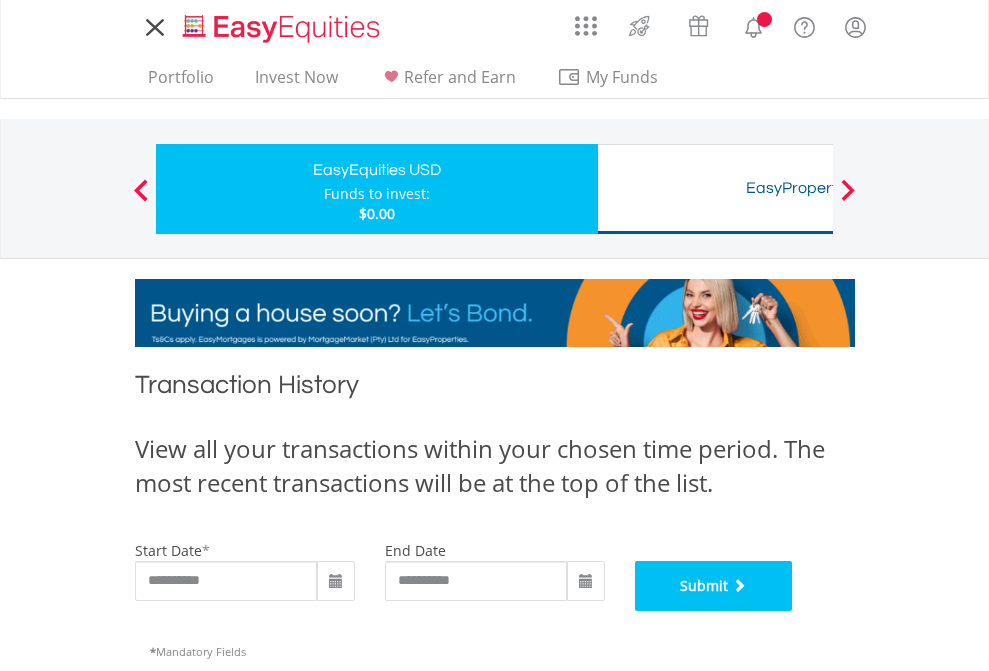 click on "Submit" at bounding box center [714, 586] 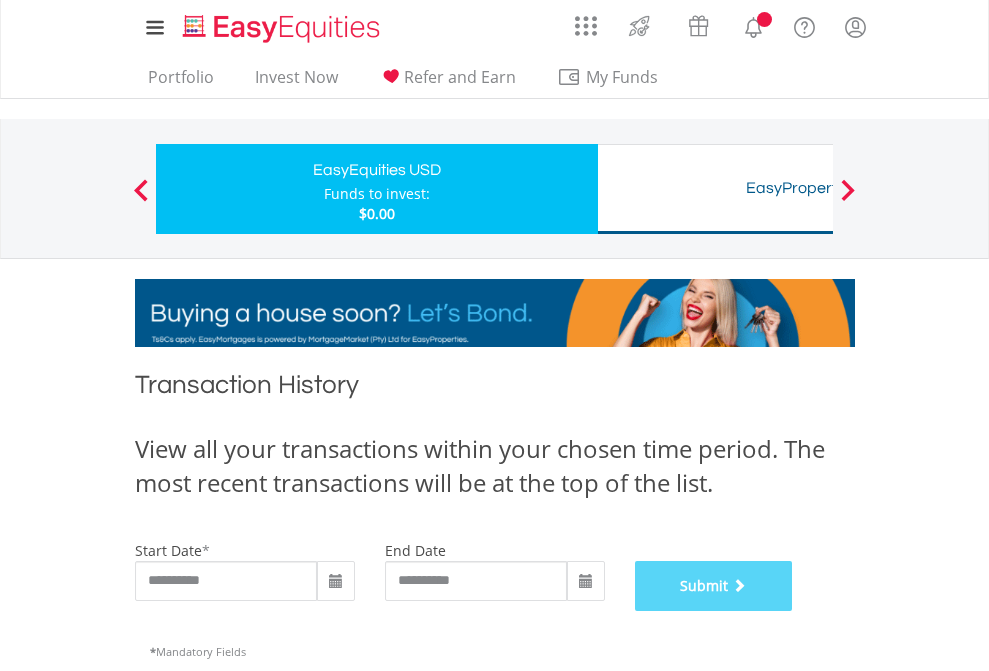 scroll, scrollTop: 811, scrollLeft: 0, axis: vertical 